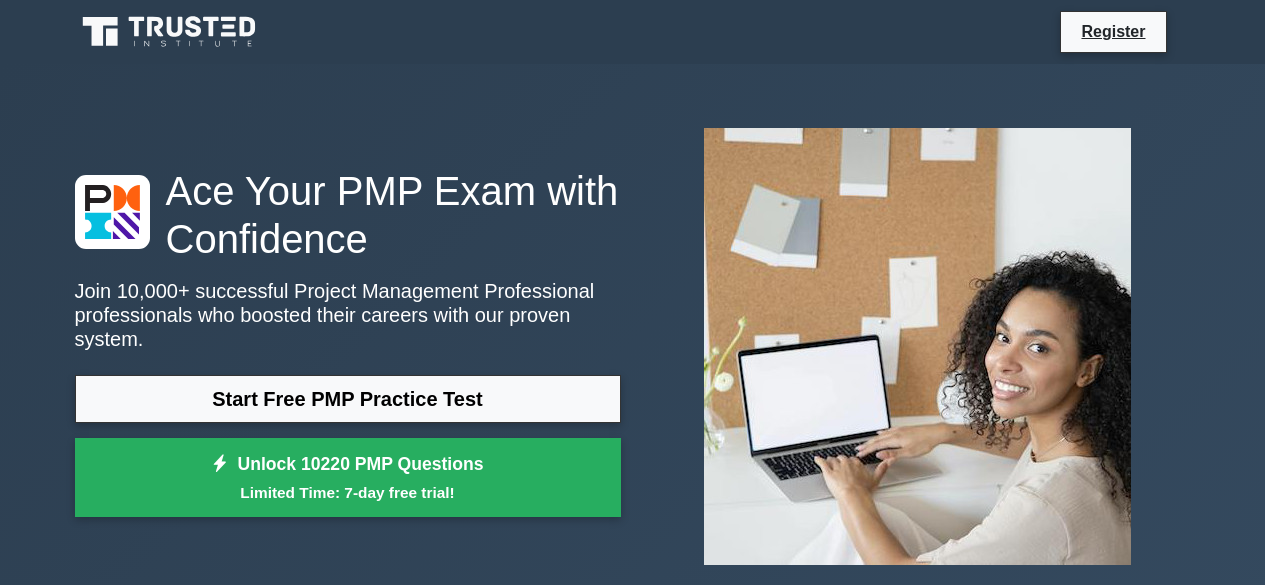 scroll, scrollTop: 0, scrollLeft: 0, axis: both 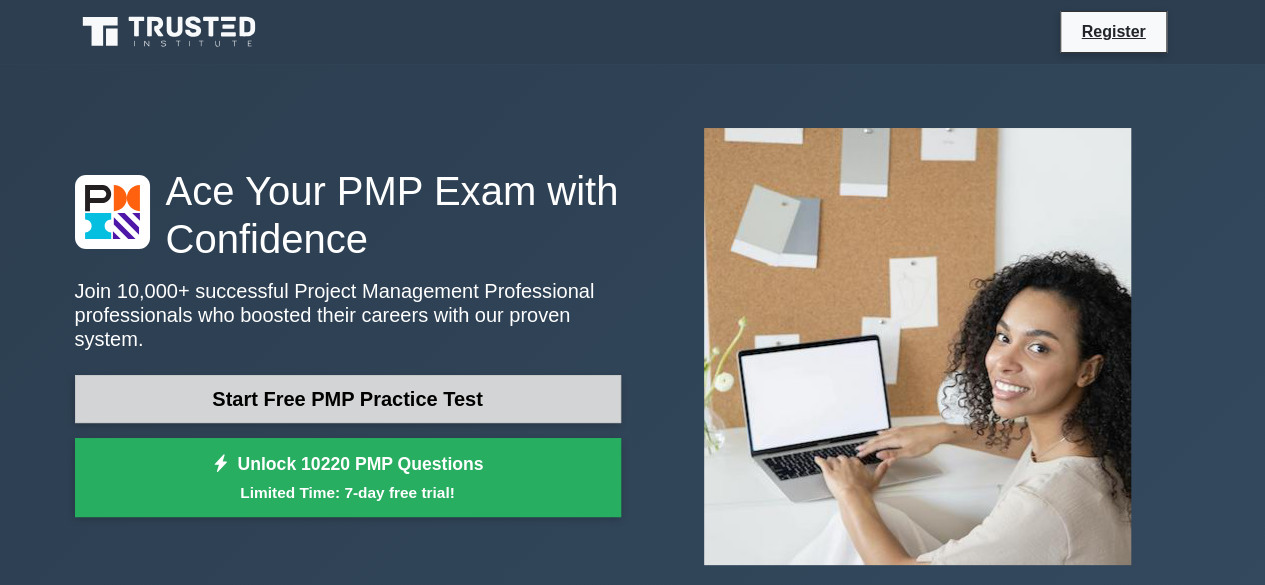 click on "Start Free PMP Practice Test" at bounding box center [348, 399] 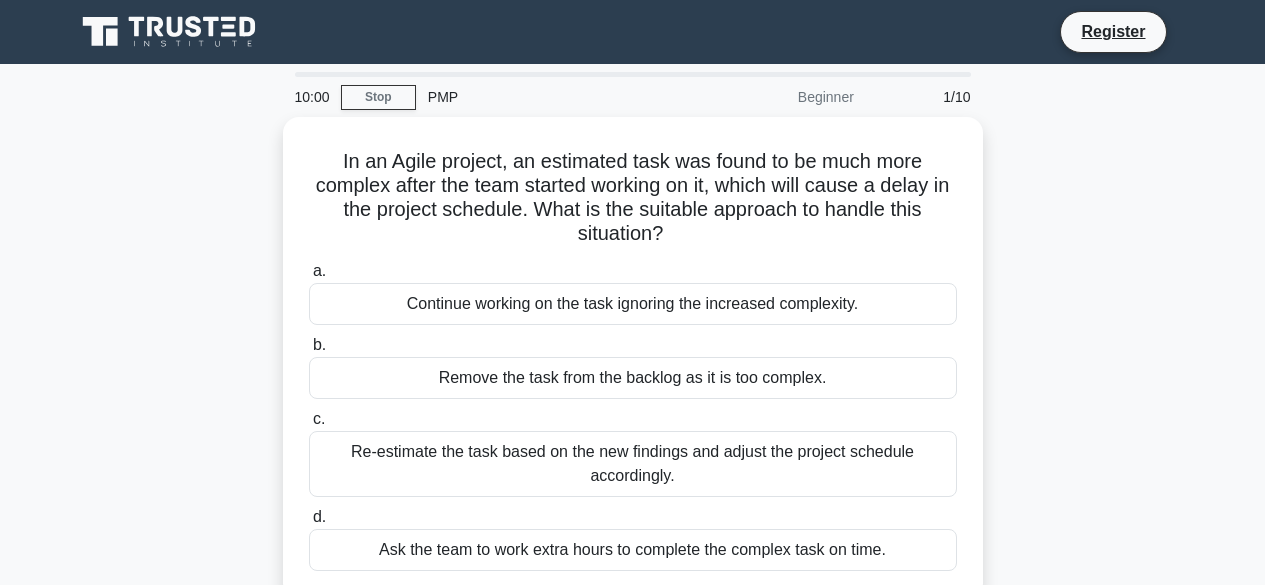 scroll, scrollTop: 0, scrollLeft: 0, axis: both 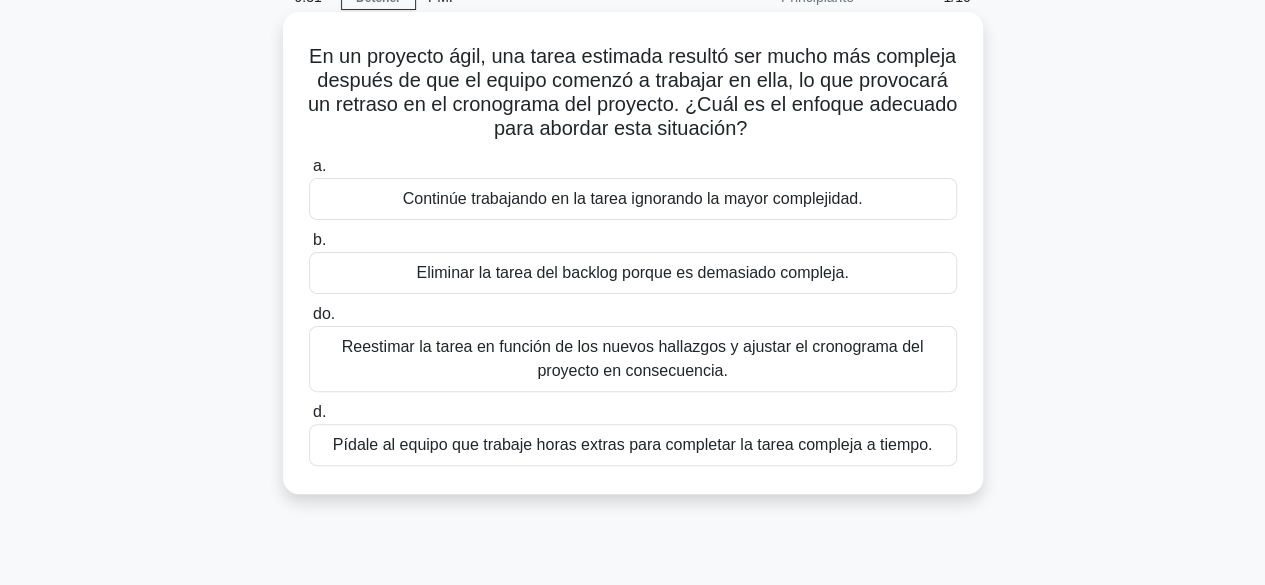 click on "Reestimar la tarea en función de los nuevos hallazgos y ajustar el cronograma del proyecto en consecuencia." at bounding box center (633, 359) 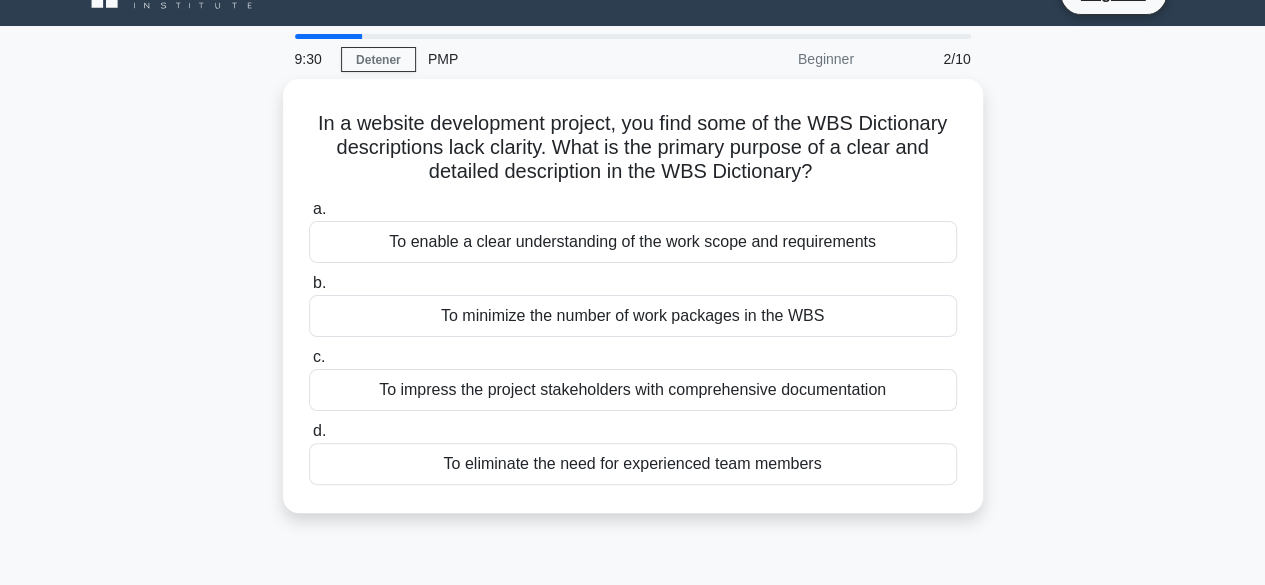 scroll, scrollTop: 0, scrollLeft: 0, axis: both 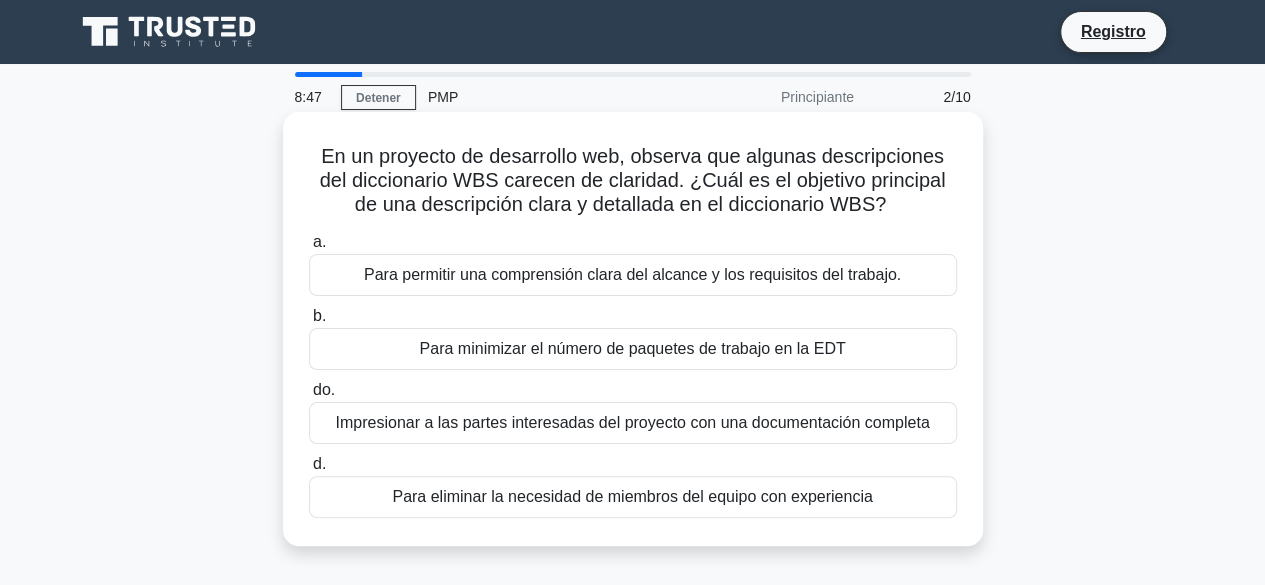 click on "Para permitir una comprensión clara del alcance y los requisitos del trabajo." at bounding box center [632, 275] 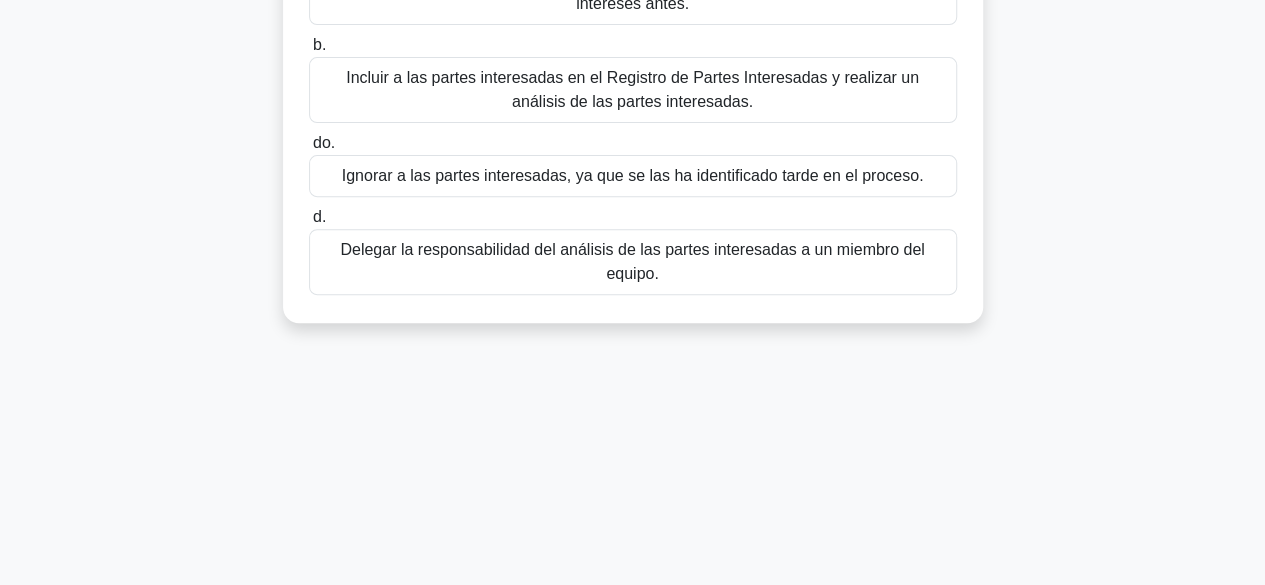 scroll, scrollTop: 200, scrollLeft: 0, axis: vertical 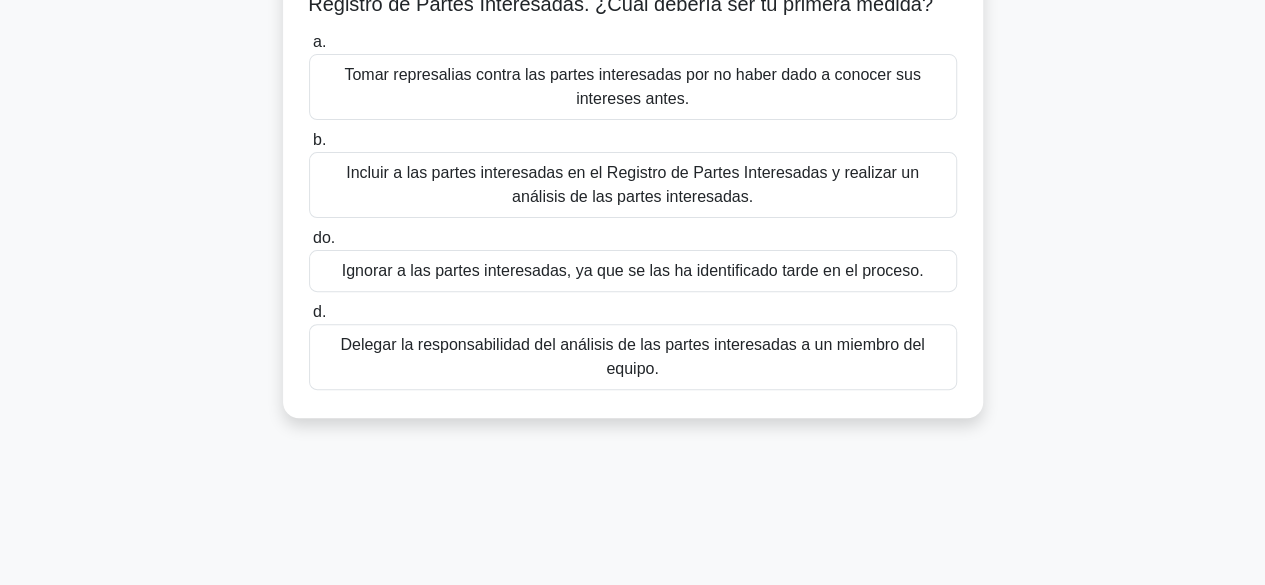 click on "Incluir a las partes interesadas en el Registro de Partes Interesadas y realizar un análisis de las partes interesadas." at bounding box center (633, 185) 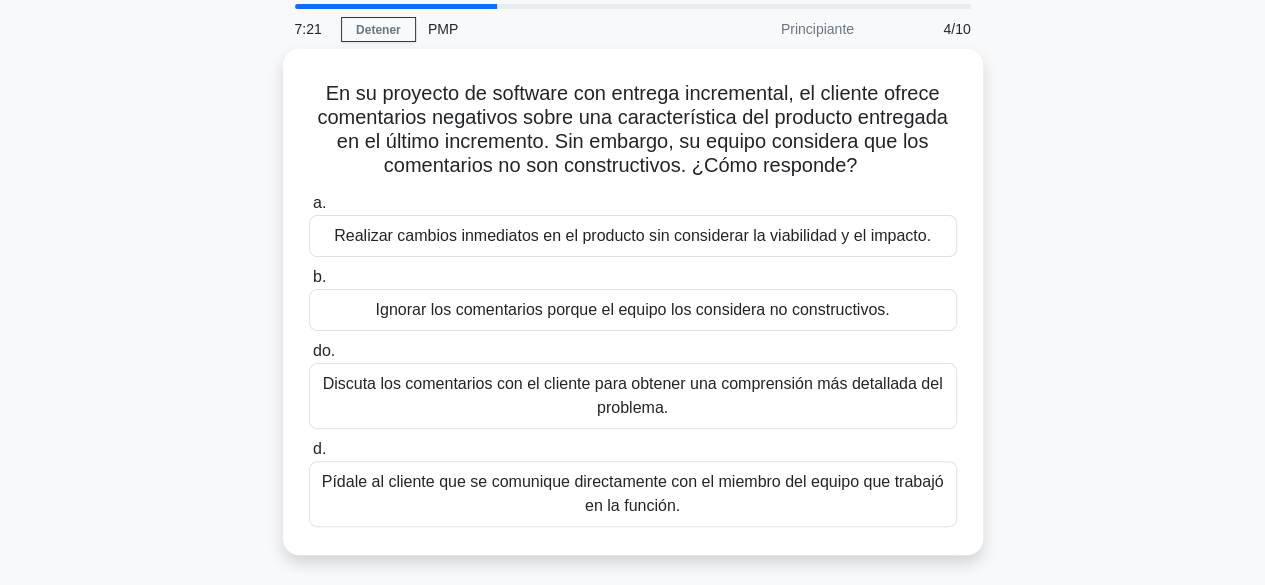 scroll, scrollTop: 100, scrollLeft: 0, axis: vertical 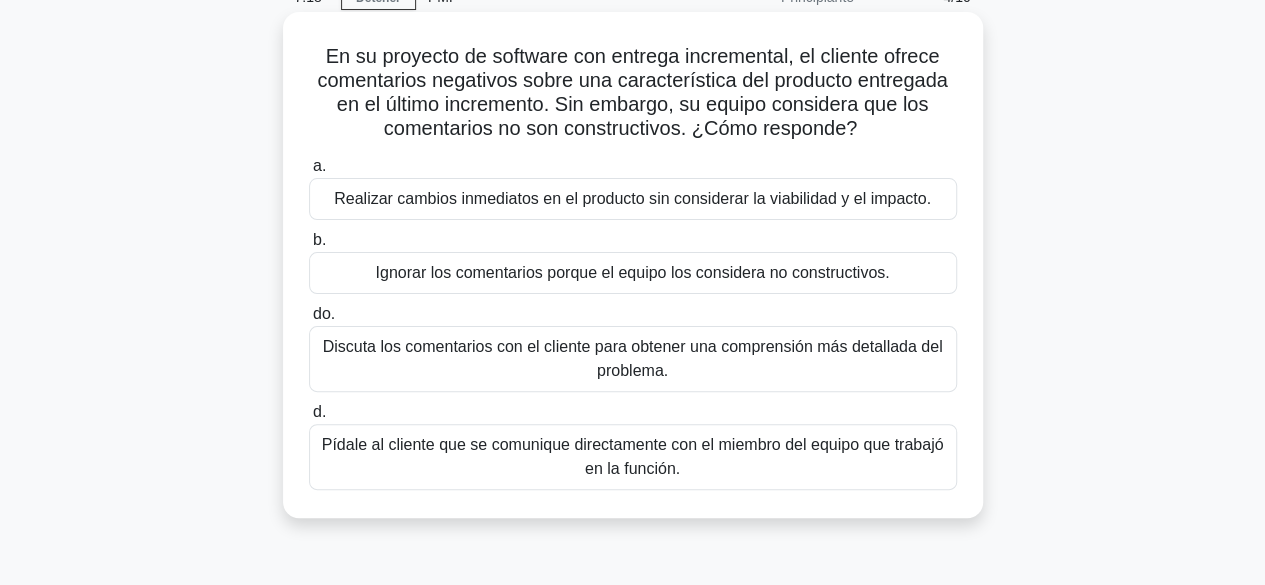 click on "Discuta los comentarios con el cliente para obtener una comprensión más detallada del problema." at bounding box center (633, 358) 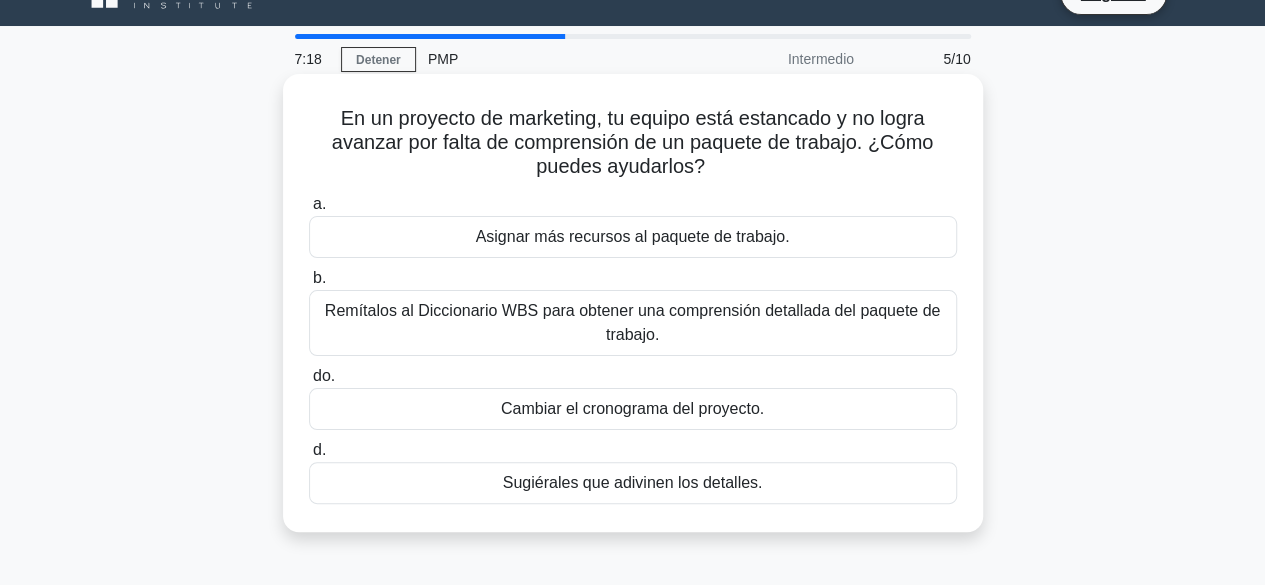 scroll, scrollTop: 0, scrollLeft: 0, axis: both 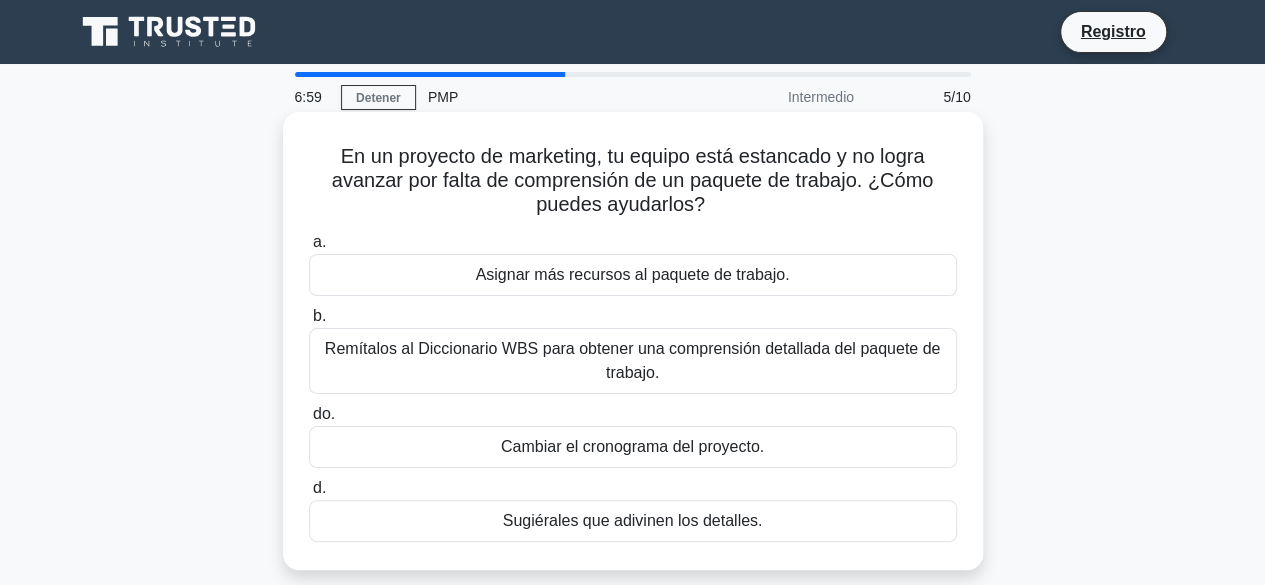 click on "Remítalos al Diccionario WBS para obtener una comprensión detallada del paquete de trabajo." at bounding box center (633, 361) 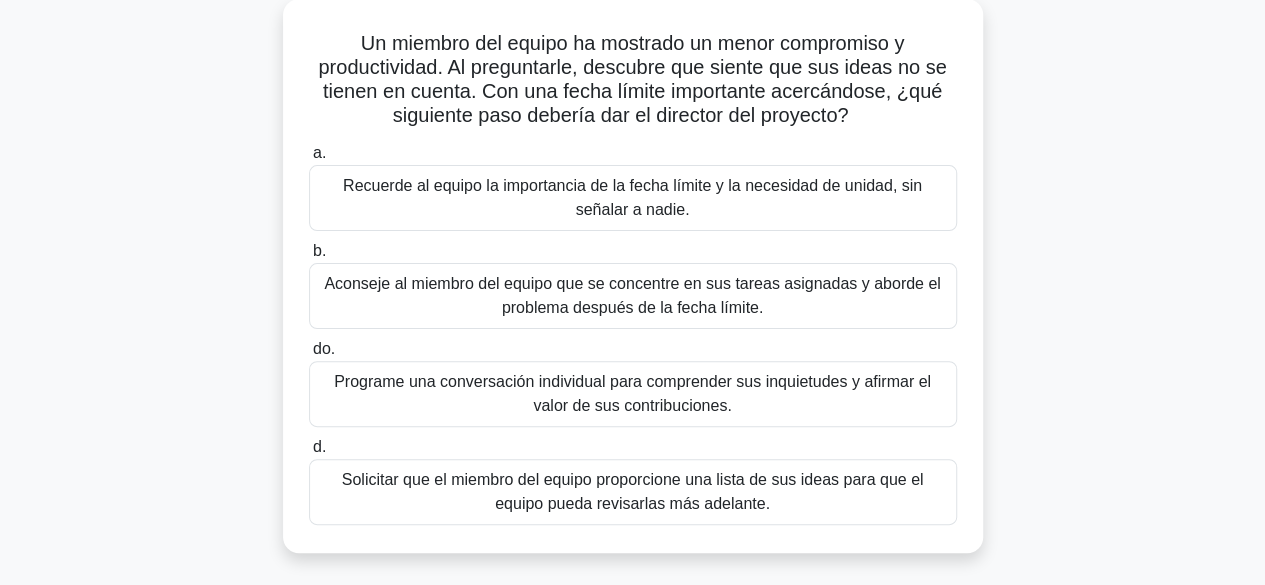 scroll, scrollTop: 200, scrollLeft: 0, axis: vertical 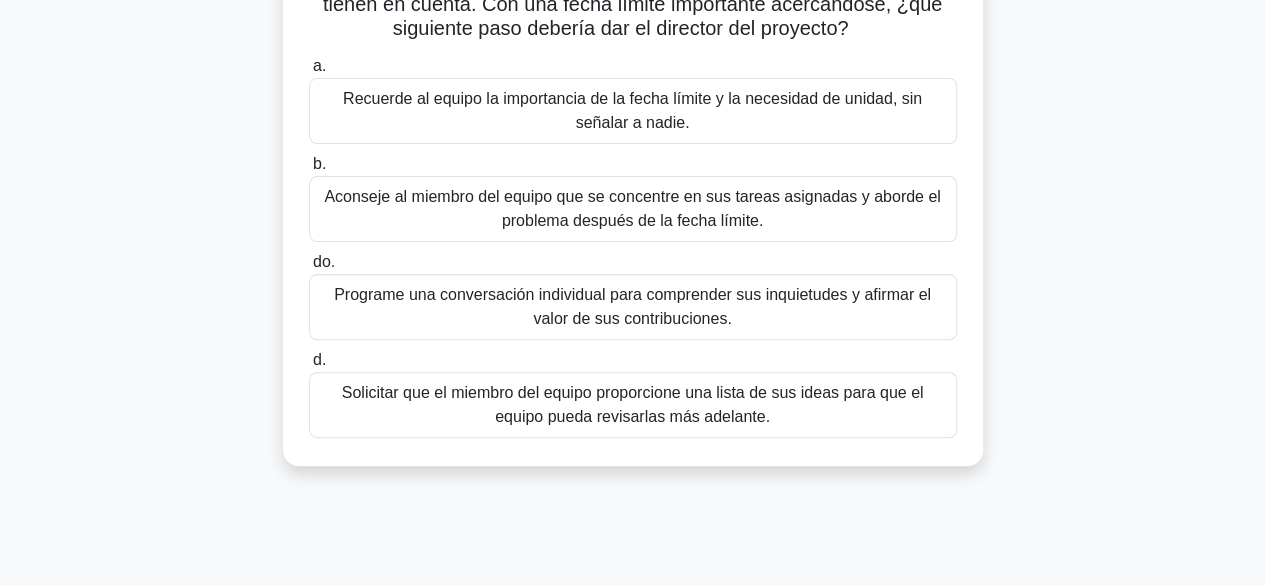 click on "Programe una conversación individual para comprender sus inquietudes y afirmar el valor de sus contribuciones." at bounding box center [633, 307] 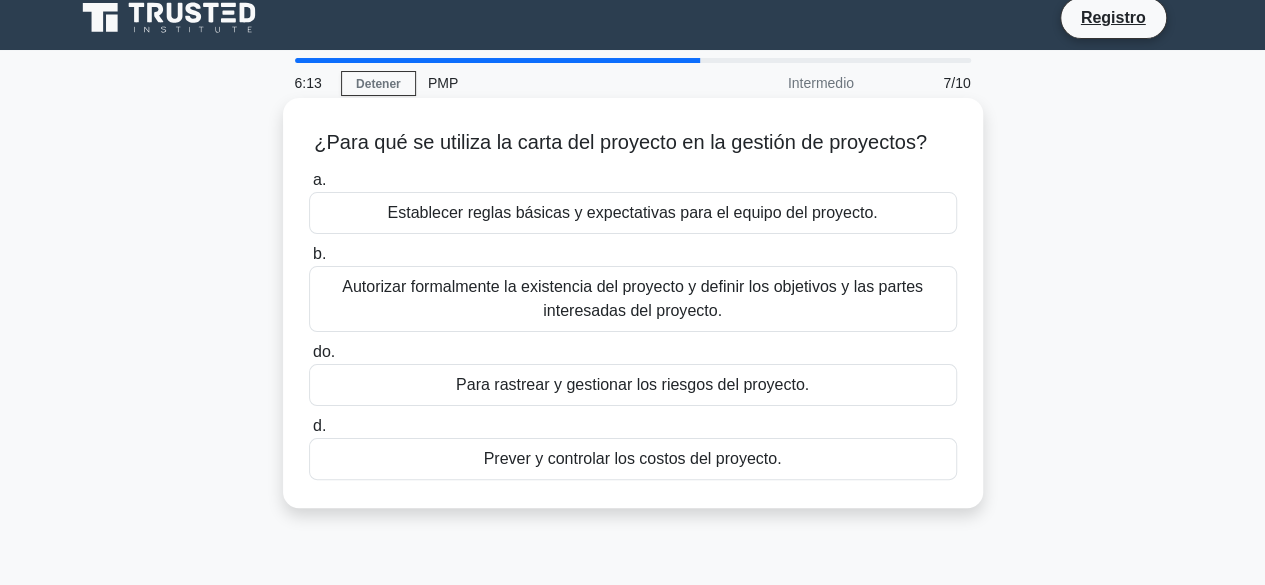 scroll, scrollTop: 0, scrollLeft: 0, axis: both 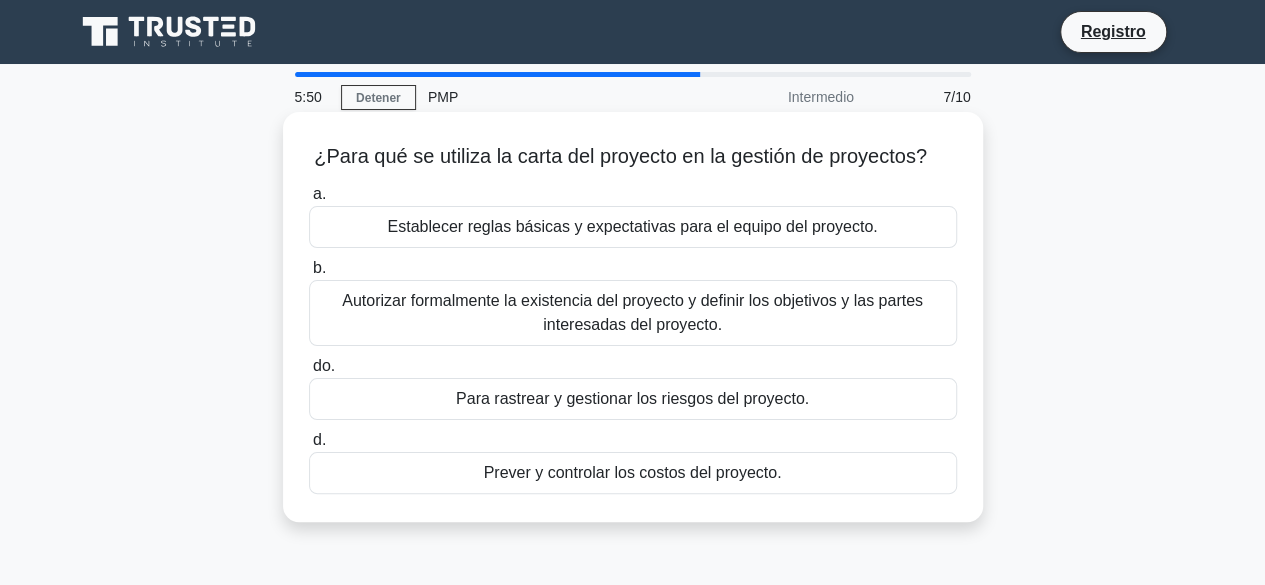 click on "Autorizar formalmente la existencia del proyecto y definir los objetivos y las partes interesadas del proyecto." at bounding box center (632, 312) 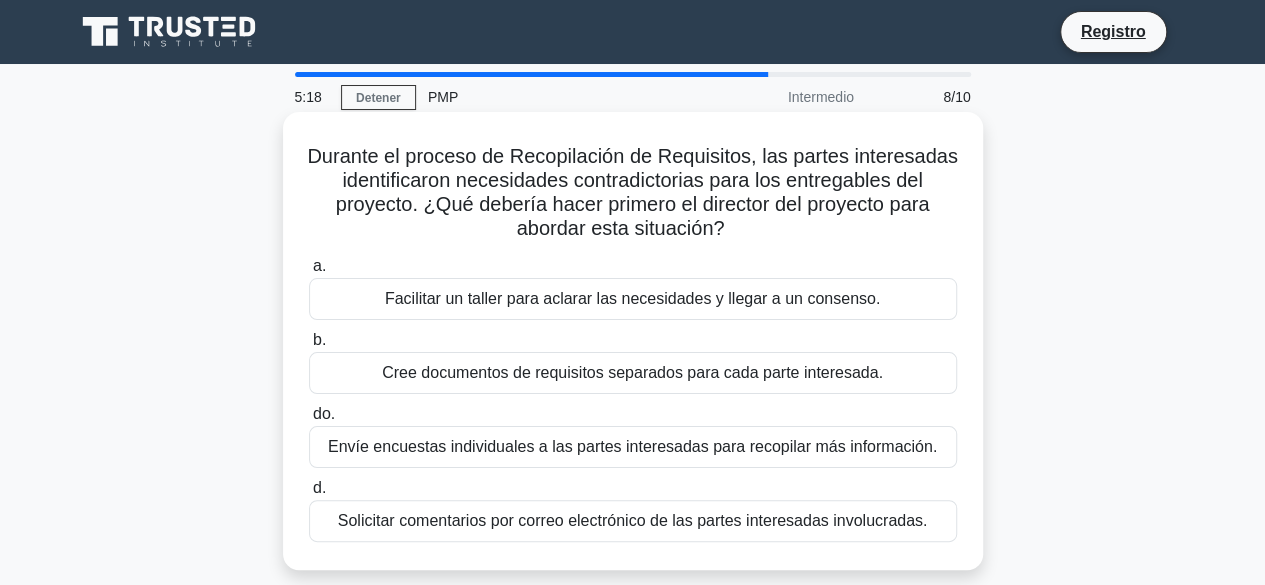 click on "Facilitar un taller para aclarar las necesidades y llegar a un consenso." at bounding box center [632, 298] 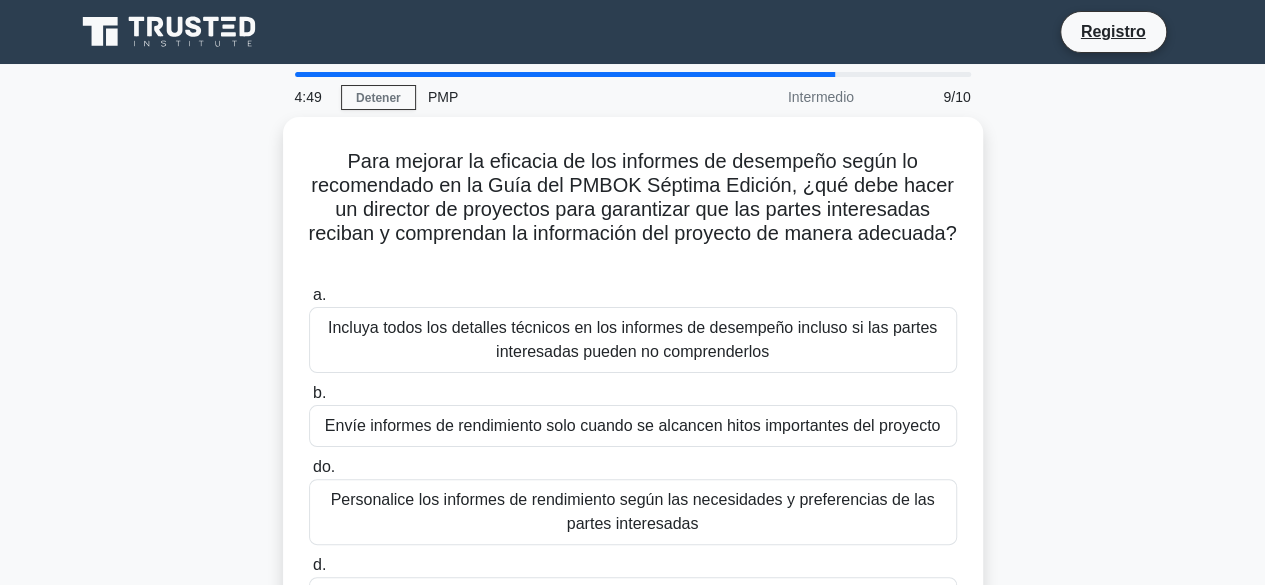 scroll, scrollTop: 100, scrollLeft: 0, axis: vertical 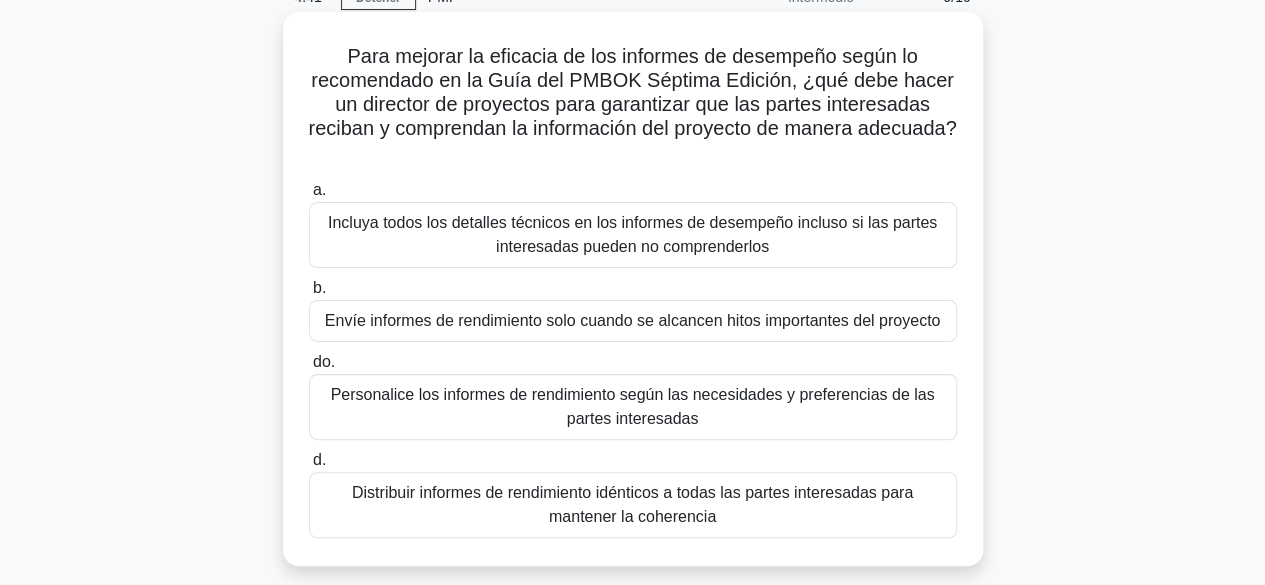 click on "Distribuir informes de rendimiento idénticos a todas las partes interesadas para mantener la coherencia" at bounding box center (632, 504) 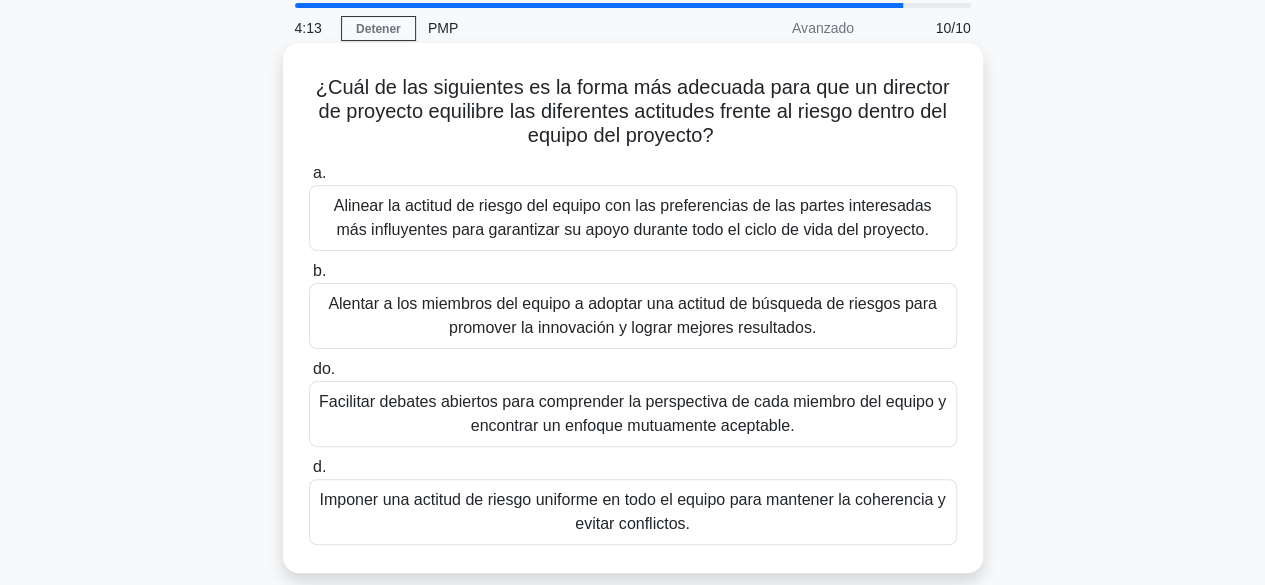 scroll, scrollTop: 100, scrollLeft: 0, axis: vertical 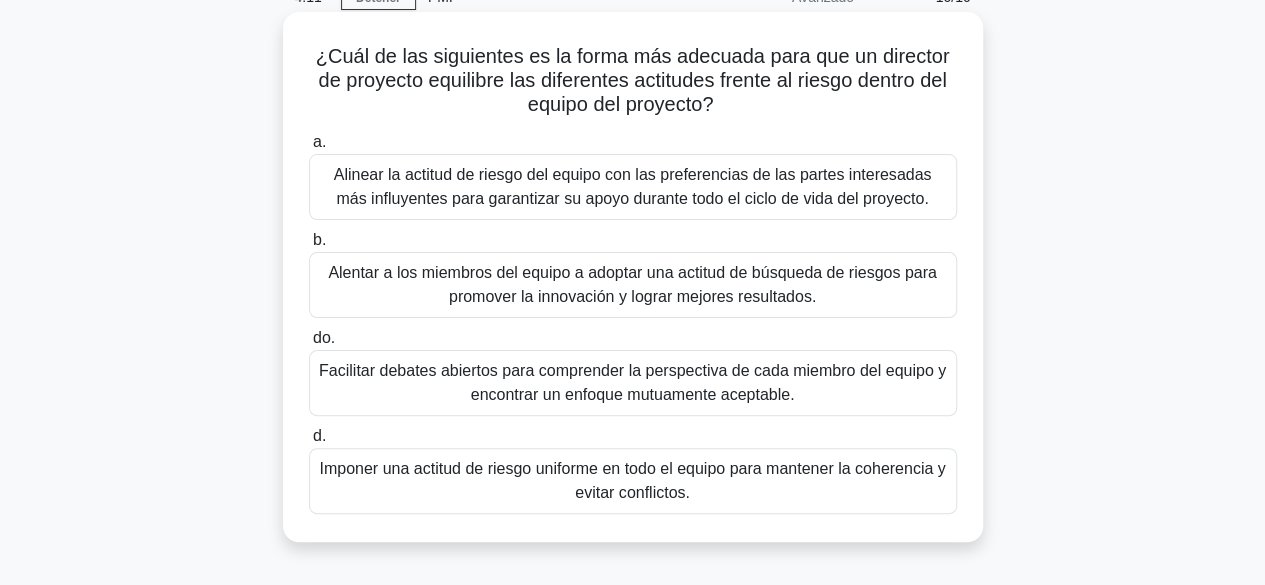 click on "Facilitar debates abiertos para comprender la perspectiva de cada miembro del equipo y encontrar un enfoque mutuamente aceptable." at bounding box center (632, 382) 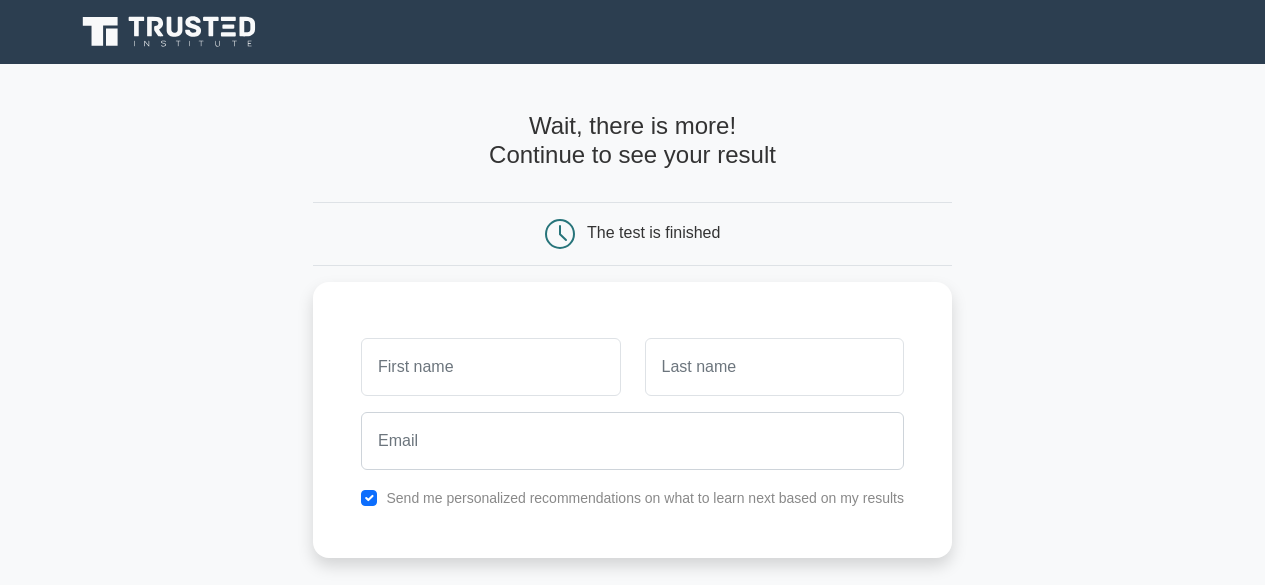 scroll, scrollTop: 0, scrollLeft: 0, axis: both 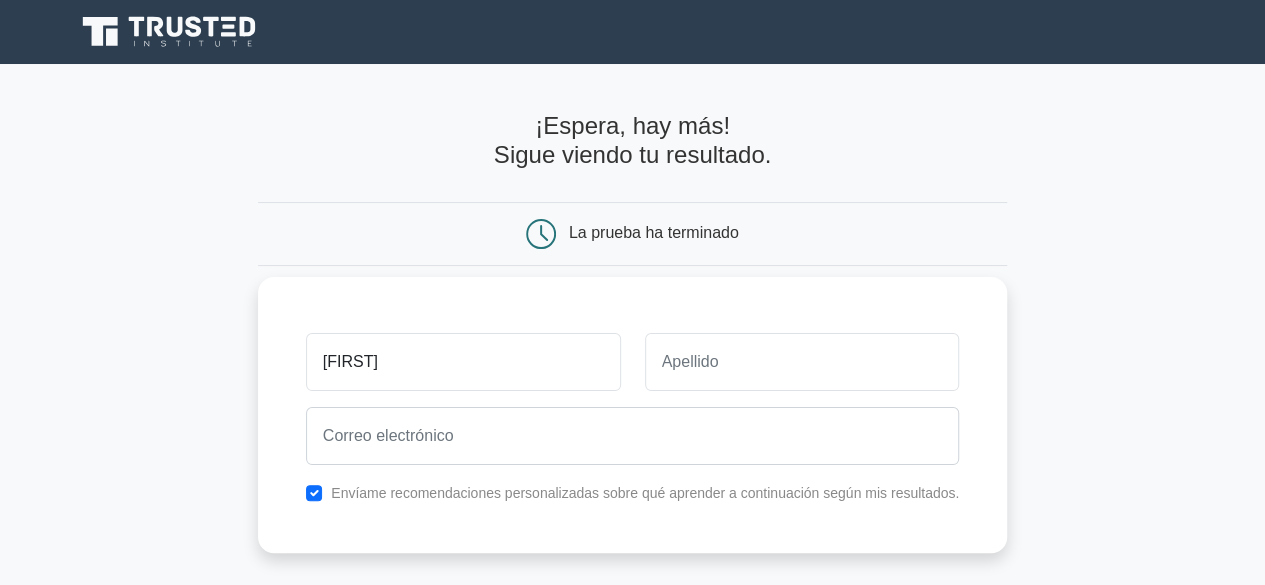 type on "[FIRST]" 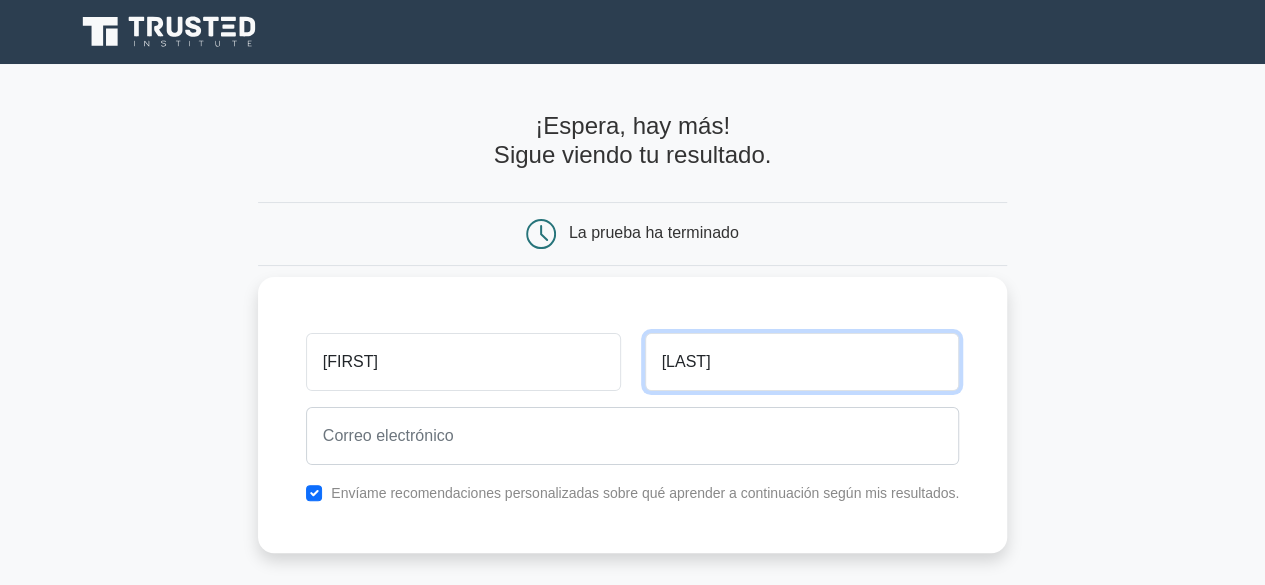 type on "Perez" 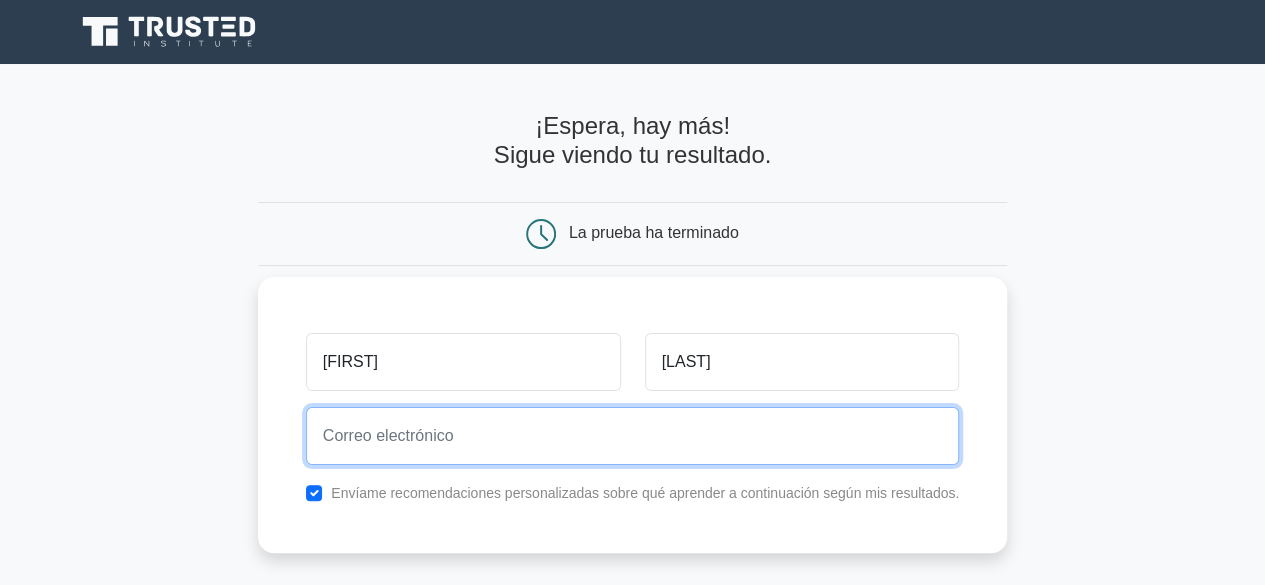 click at bounding box center (633, 436) 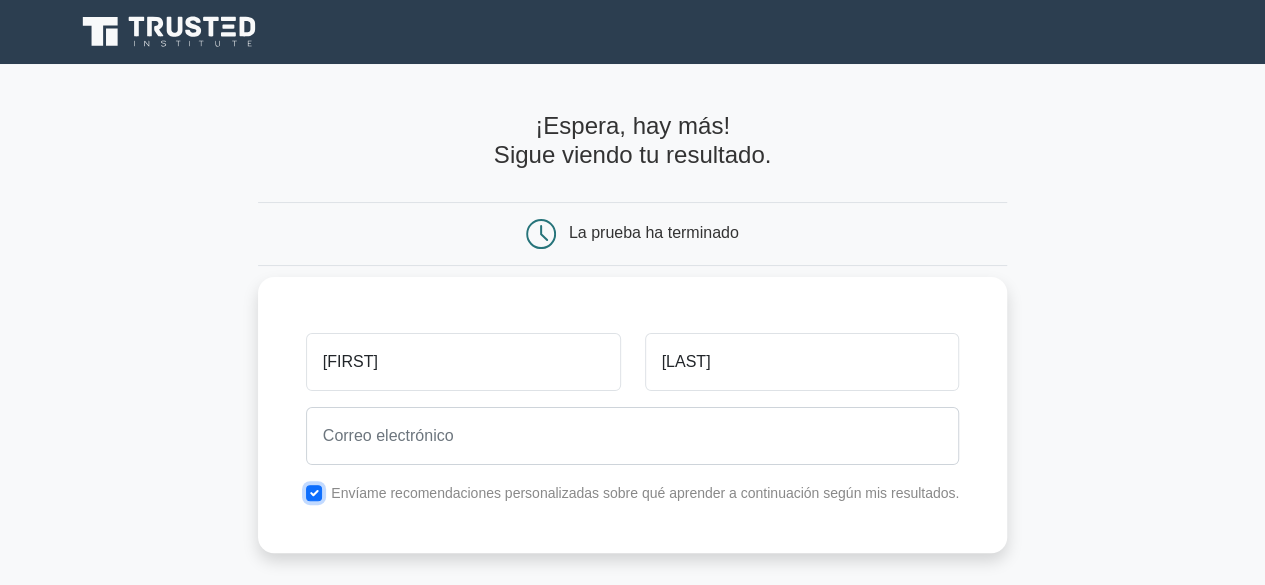 click at bounding box center (314, 493) 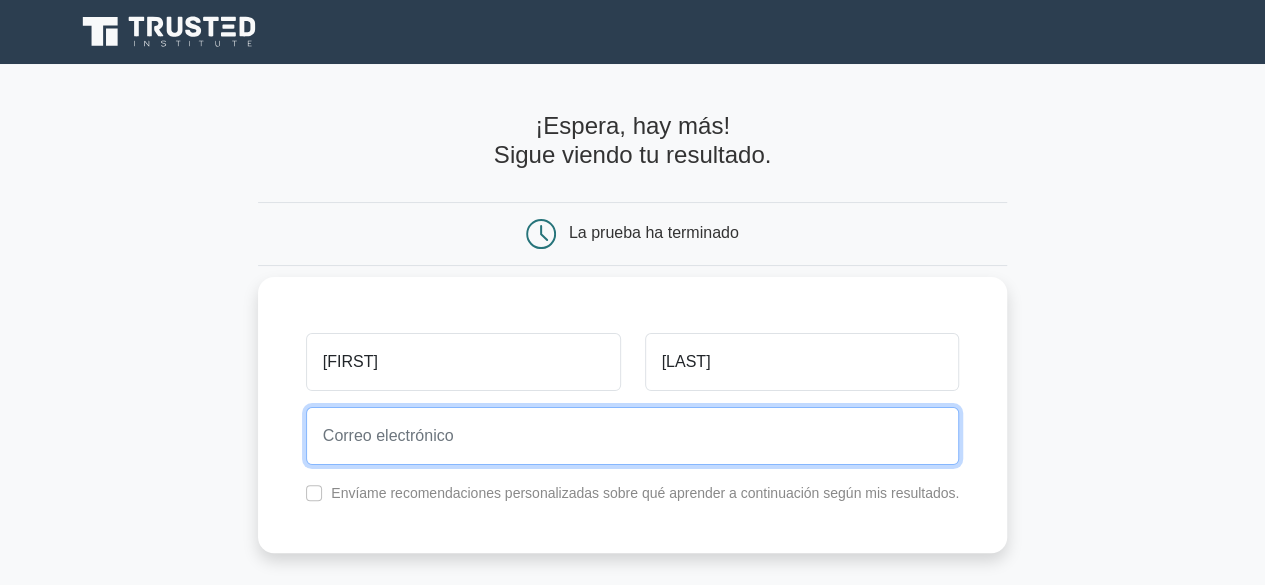 click at bounding box center [633, 436] 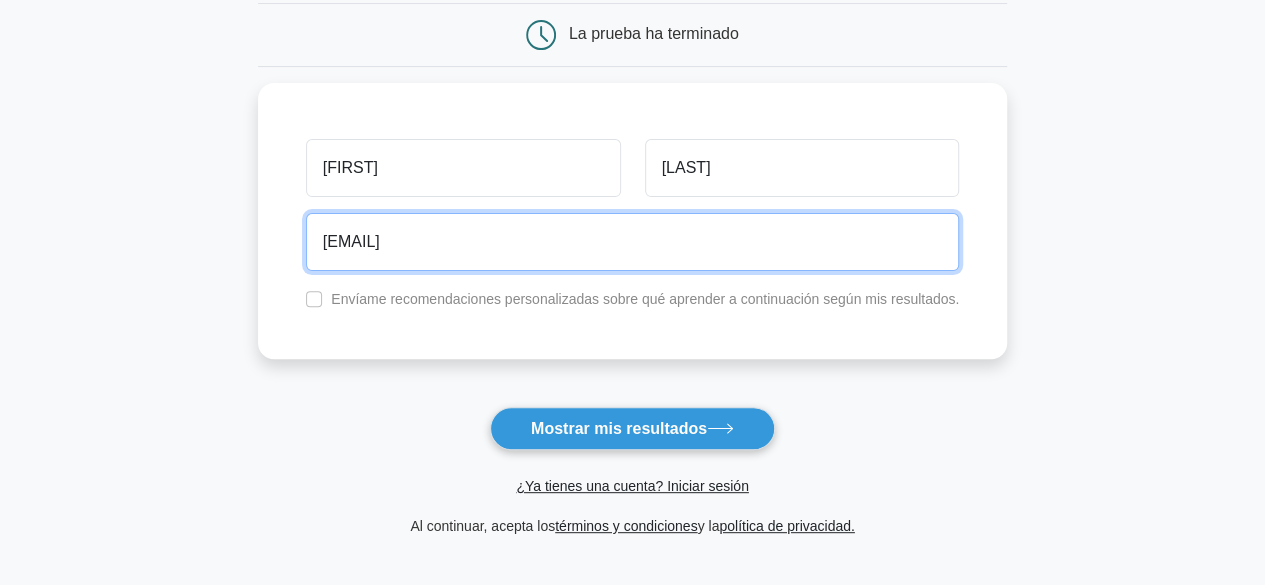 scroll, scrollTop: 200, scrollLeft: 0, axis: vertical 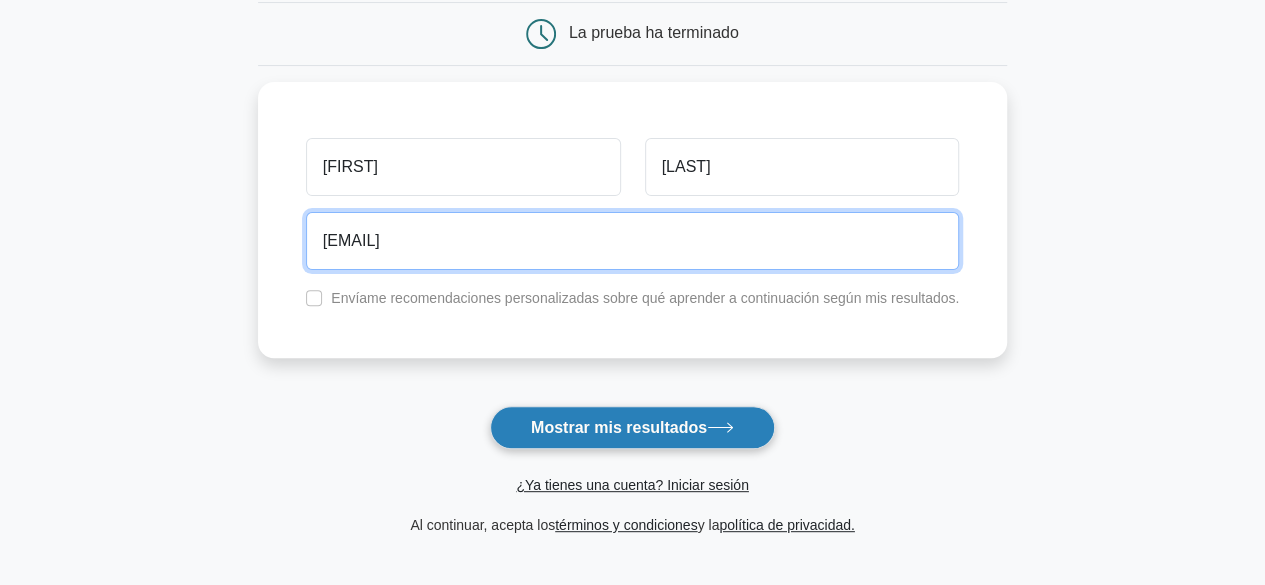 type on "j-4p0@hotmail.com" 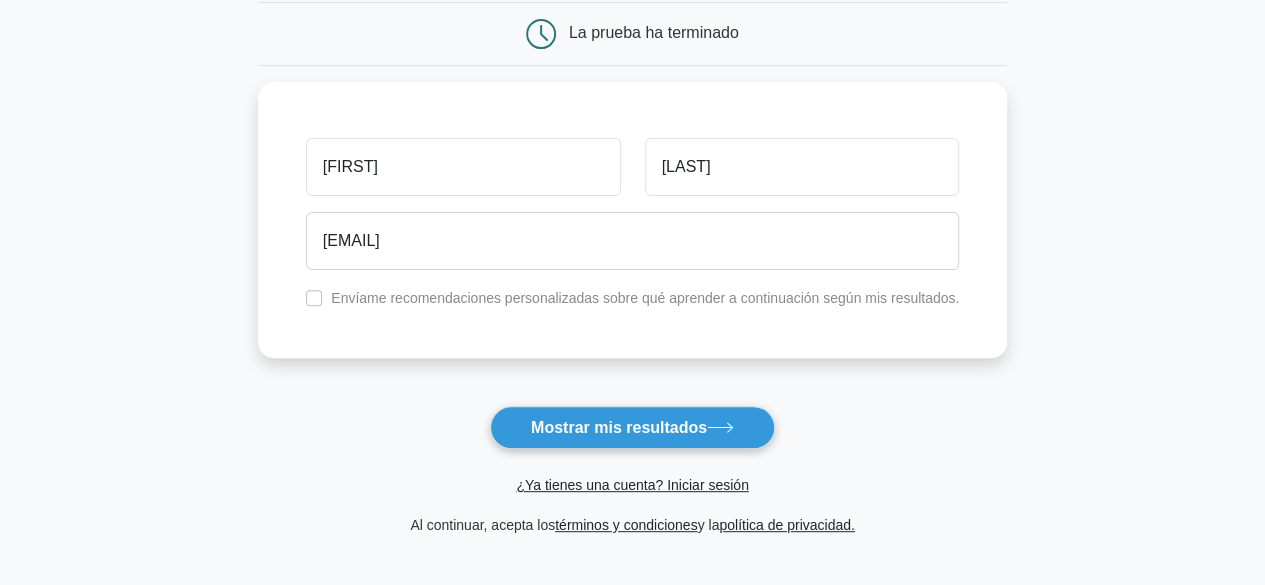 click on "Mostrar mis resultados" at bounding box center (619, 427) 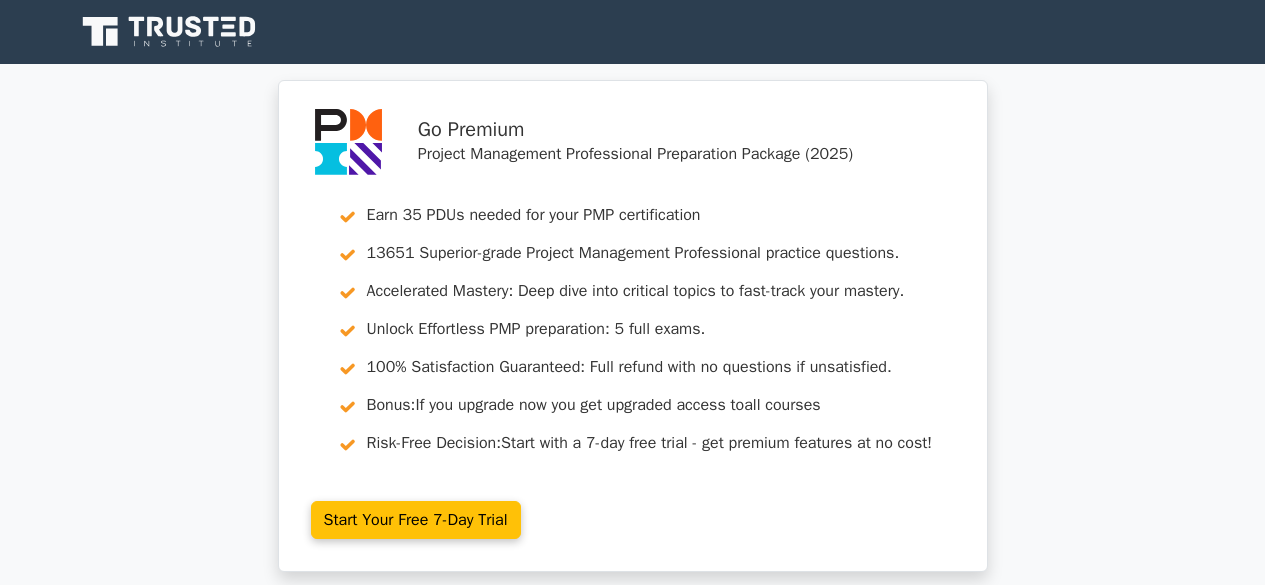 scroll, scrollTop: 0, scrollLeft: 0, axis: both 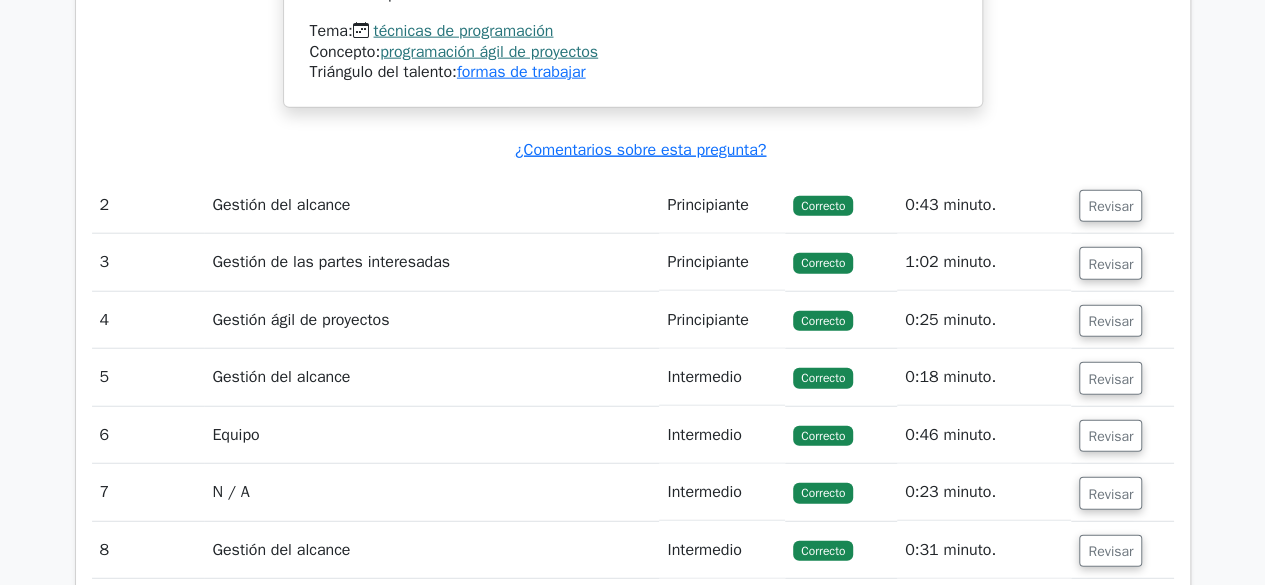 click on "Gestión del alcance" at bounding box center [281, 205] 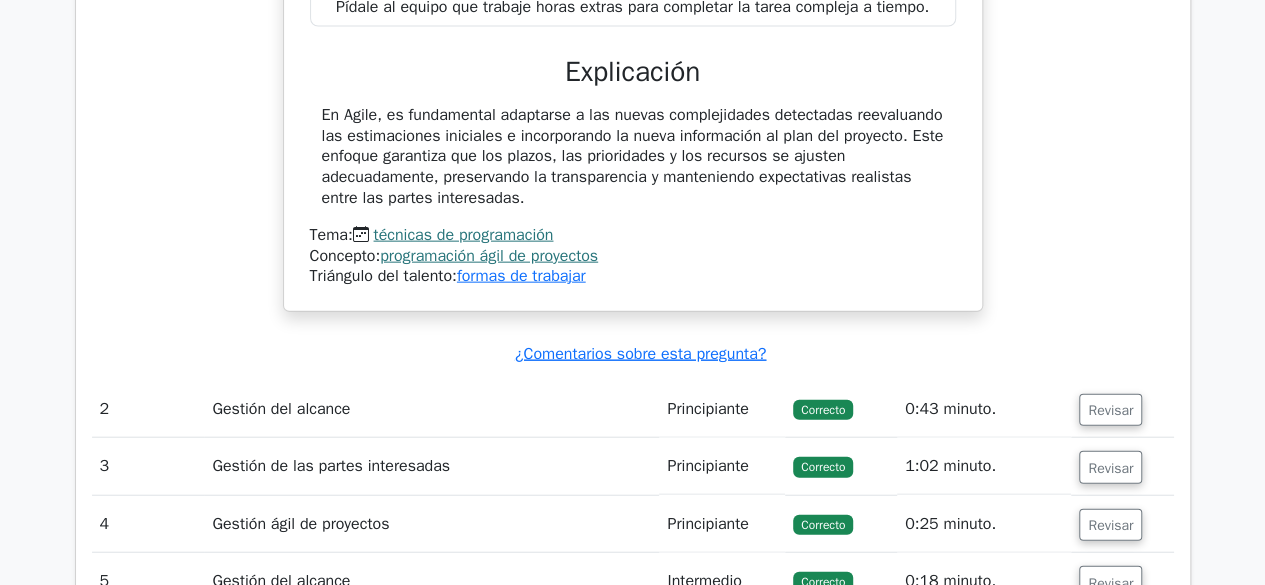 scroll, scrollTop: 2200, scrollLeft: 0, axis: vertical 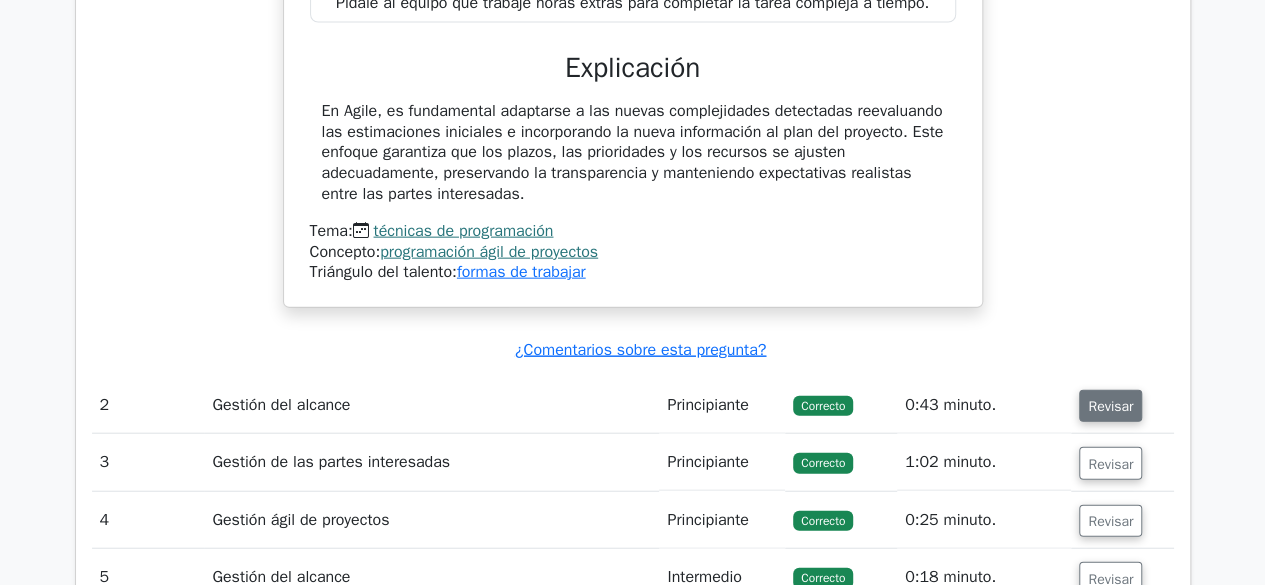 click on "Revisar" at bounding box center [1110, 406] 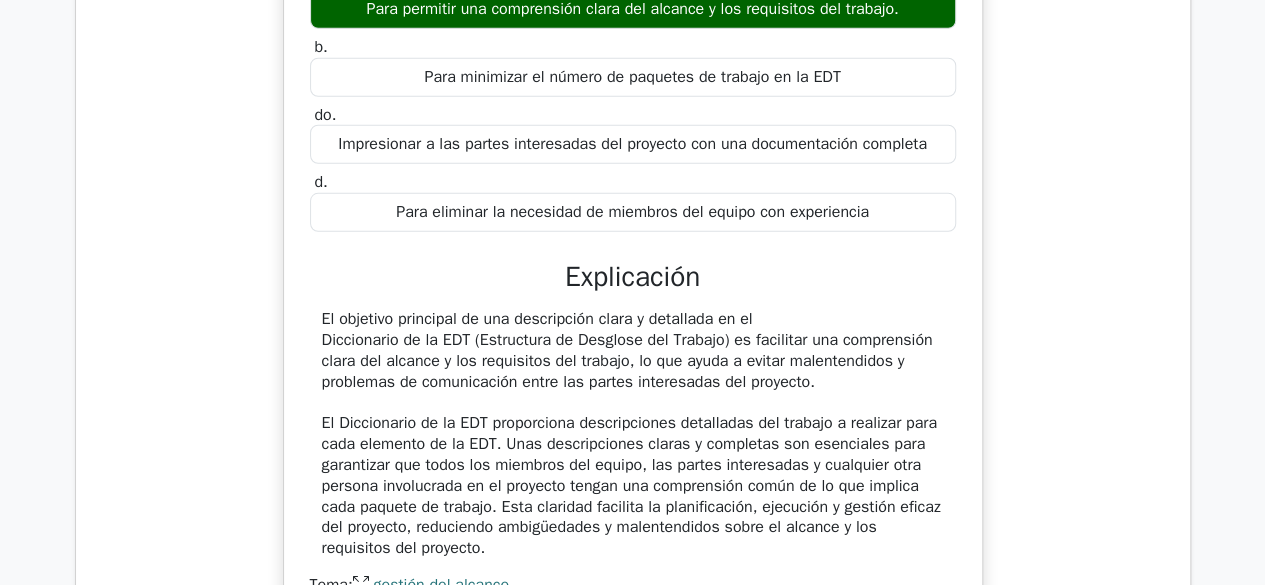 scroll, scrollTop: 2900, scrollLeft: 0, axis: vertical 